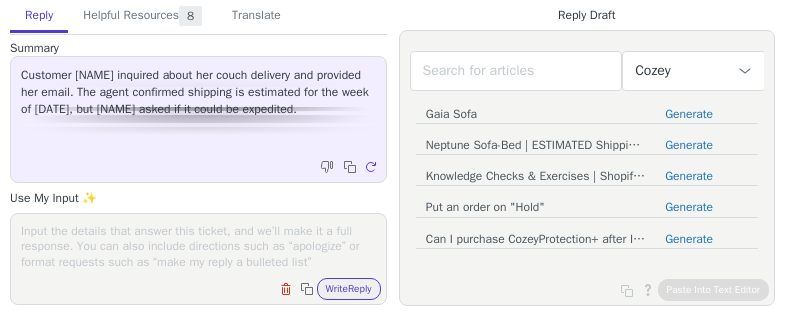 scroll, scrollTop: 0, scrollLeft: 0, axis: both 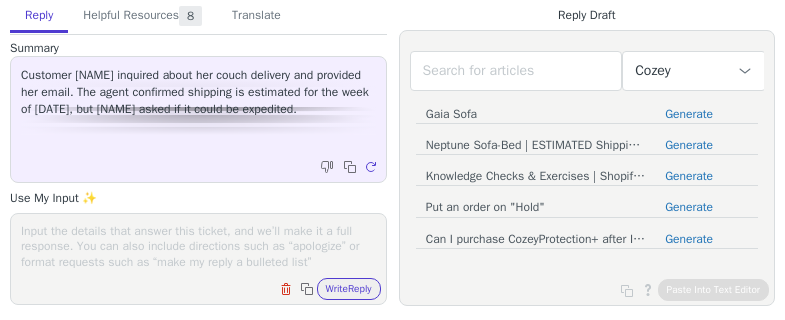 click at bounding box center [198, 246] 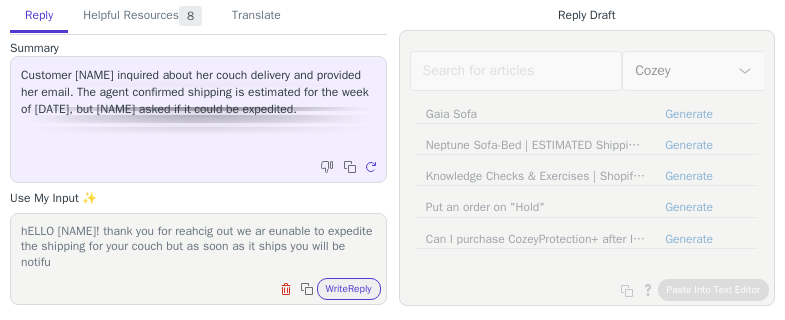 scroll, scrollTop: 1, scrollLeft: 0, axis: vertical 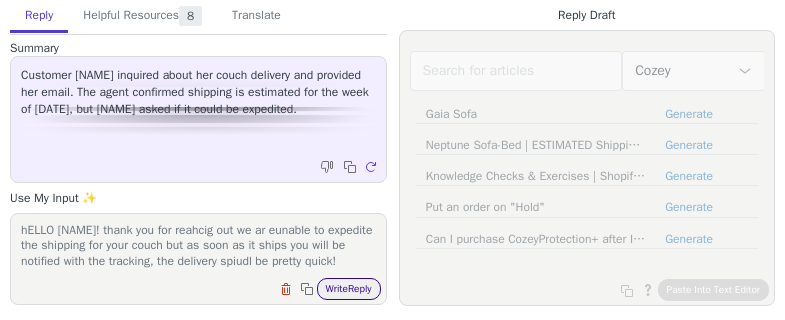 type on "hELLO sophie! thank you for reahcig out we ar eunable to expedite the shipping for your couch but as soon as it ships you will be notified with the tracking, the delivery spiudl be pretty quick!" 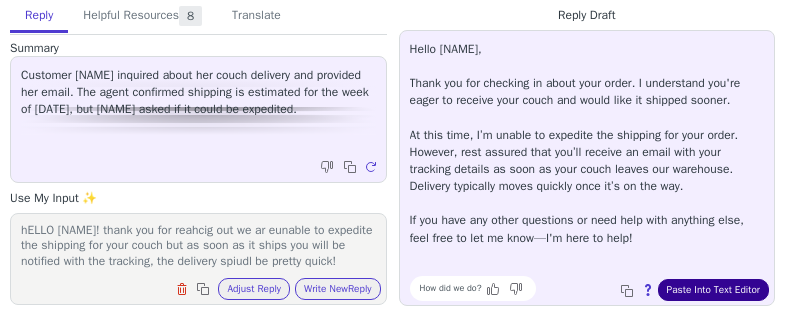 click on "Paste Into Text Editor" at bounding box center (713, 290) 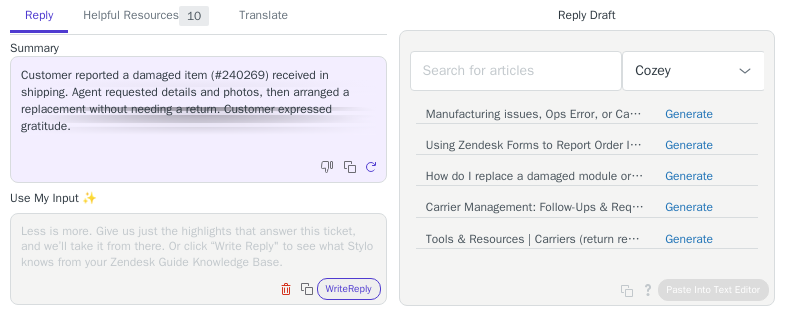 scroll, scrollTop: 0, scrollLeft: 0, axis: both 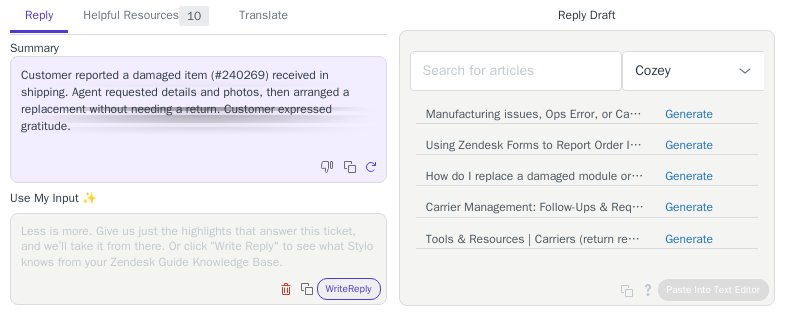 click at bounding box center (198, 246) 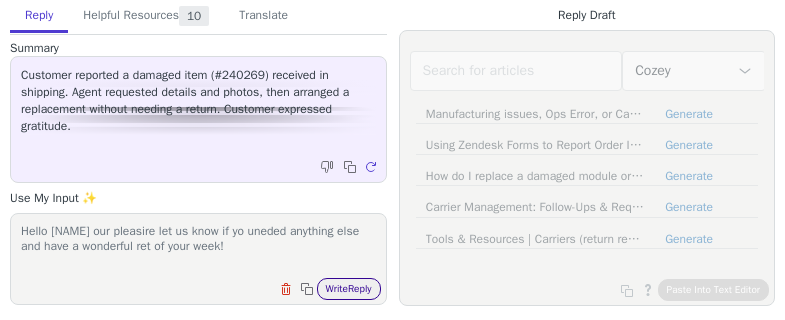 type on "Hello [NAME] our pleasire let us know if yo uneded anything else and have a wonderful ret of your week!" 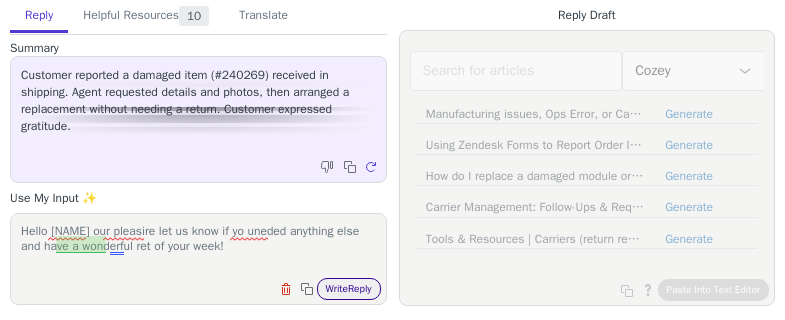 click on "Write  Reply" at bounding box center (349, 289) 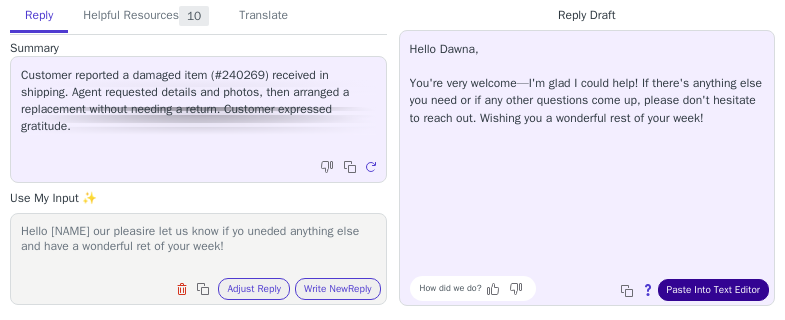 click on "Paste Into Text Editor" at bounding box center [713, 290] 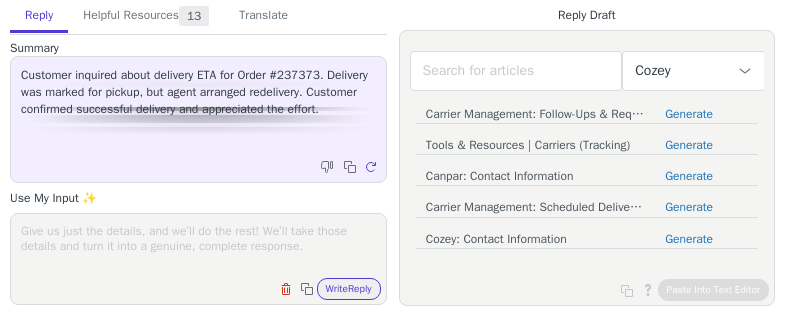 scroll, scrollTop: 0, scrollLeft: 0, axis: both 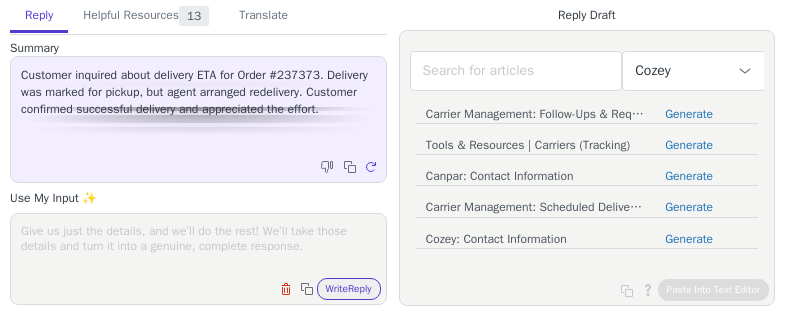 click at bounding box center [198, 246] 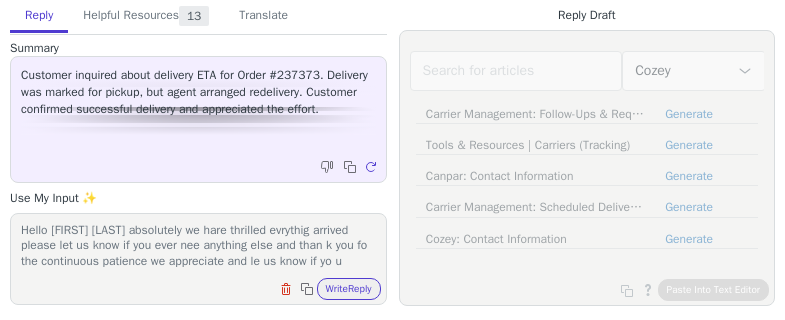 scroll, scrollTop: 16, scrollLeft: 0, axis: vertical 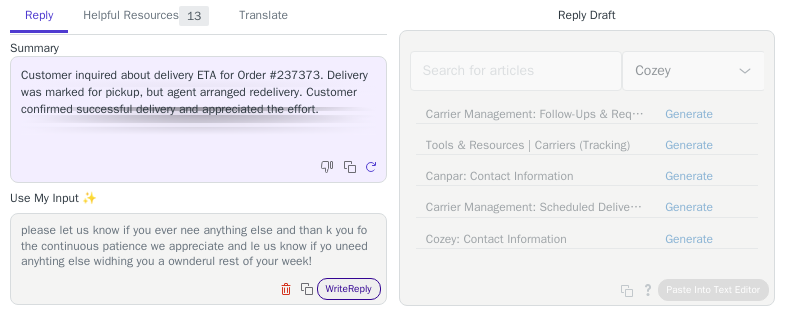 type on "Hello [FIRST] [LAST] absolutely we hare thrilled evrythig arrived please let us know if you ever nee anything else and than k you fo the continuous patience we appreciate and le us know if yo uneed anyhting else widhing you a ownderul rest of your week!" 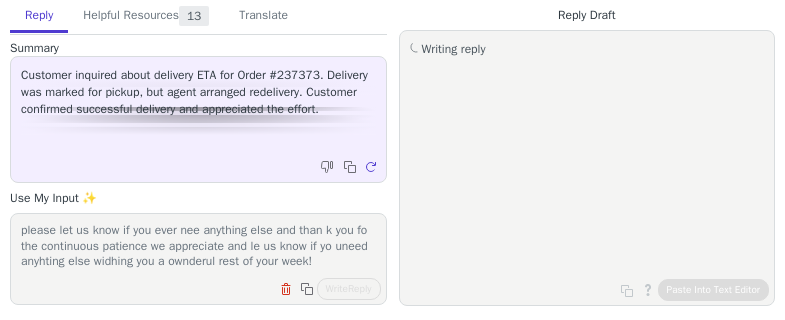 scroll, scrollTop: 0, scrollLeft: 0, axis: both 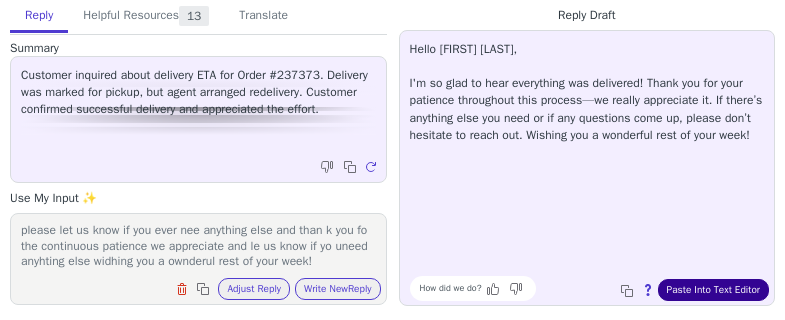 click on "Paste Into Text Editor" at bounding box center (713, 290) 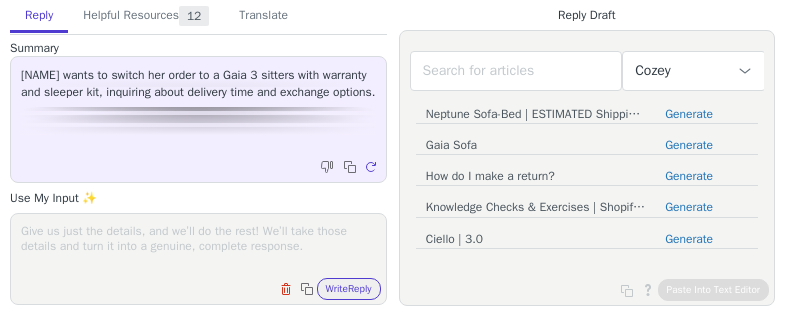 scroll, scrollTop: 0, scrollLeft: 0, axis: both 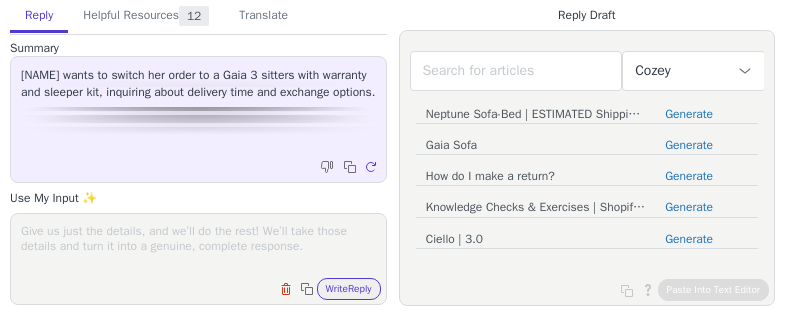 click at bounding box center [198, 246] 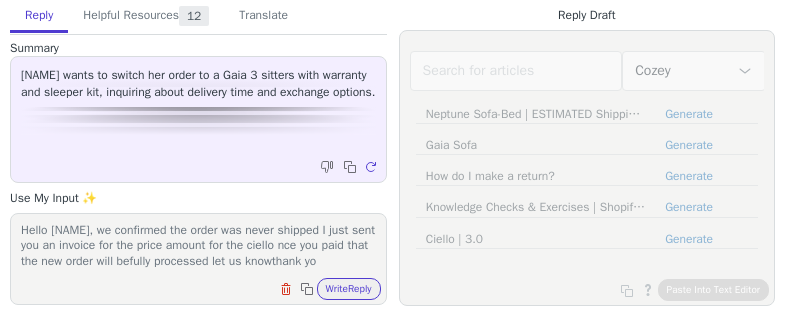 scroll, scrollTop: 16, scrollLeft: 0, axis: vertical 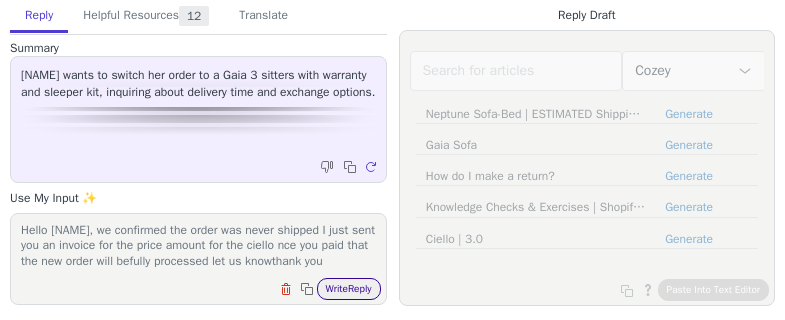 type on "Hello PAuline, we confirmed the order was never shipped I just sent you an invoice for the price amount for the ciello nce you paid that the new order will befully processed let us knowthank you" 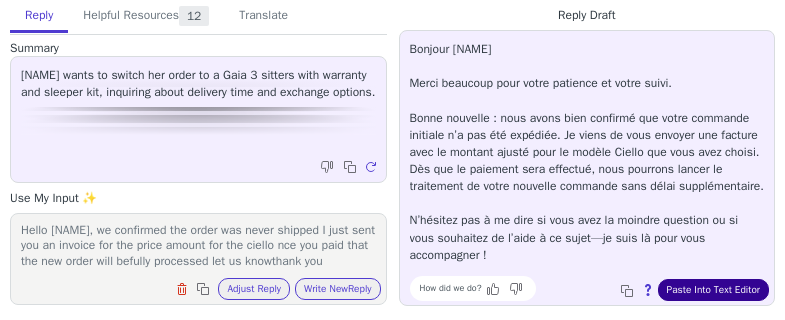 click on "Paste Into Text Editor" at bounding box center (713, 290) 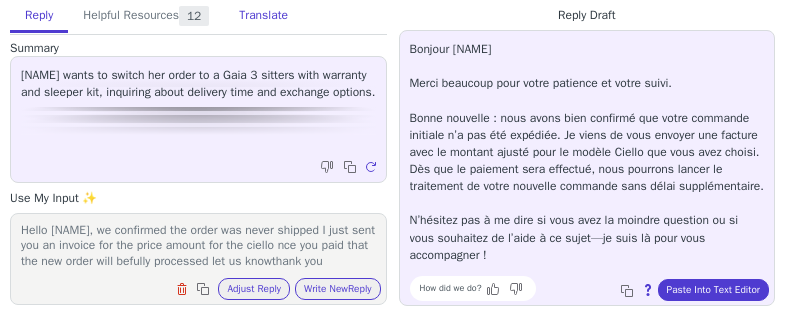 click on "Translate" at bounding box center (263, 16) 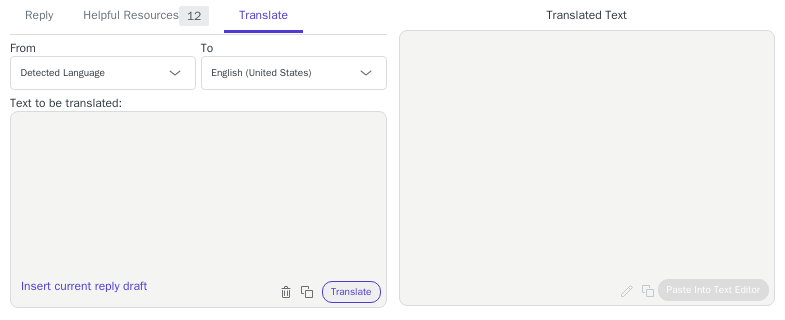 click at bounding box center (198, 197) 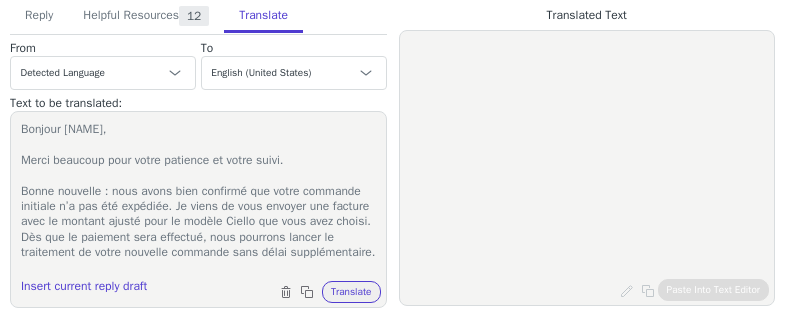 scroll, scrollTop: 65, scrollLeft: 0, axis: vertical 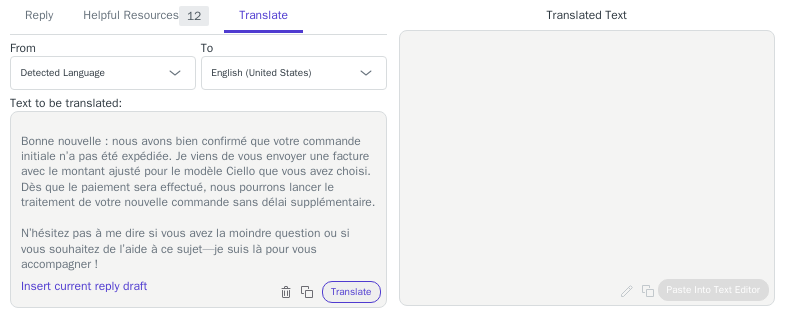 type on "Bonjour Pauline,
Merci beaucoup pour votre patience et votre suivi.
Bonne nouvelle : nous avons bien confirmé que votre commande initiale n’a pas été expédiée. Je viens de vous envoyer une facture avec le montant ajusté pour le modèle Ciello que vous avez choisi. Dès que le paiement sera effectué, nous pourrons lancer le traitement de votre nouvelle commande sans délai supplémentaire.
N’hésitez pas à me dire si vous avez la moindre question ou si vous souhaitez de l’aide à ce sujet—je suis là pour vous accompagner !" 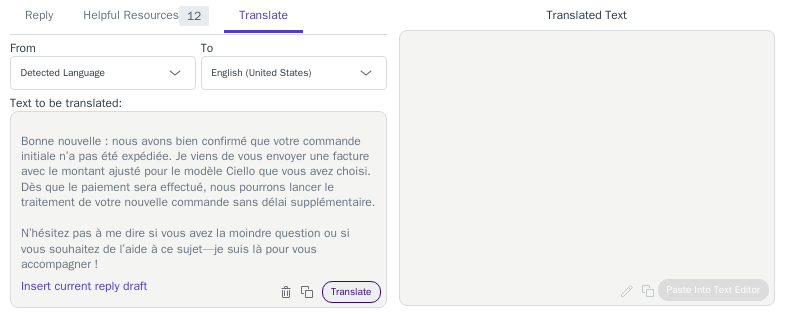 click on "Translate" at bounding box center (351, 292) 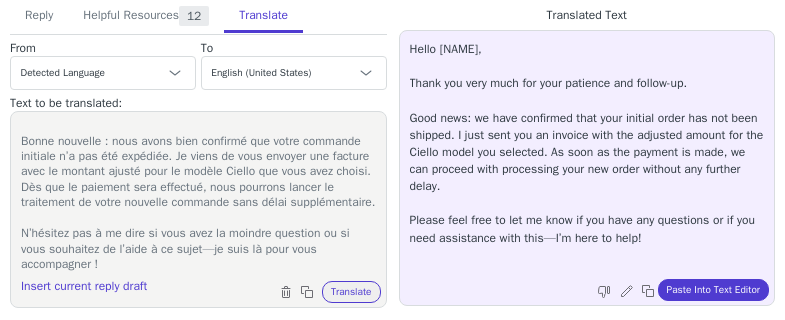 click on "Bonjour Pauline,
Merci beaucoup pour votre patience et votre suivi.
Bonne nouvelle : nous avons bien confirmé que votre commande initiale n’a pas été expédiée. Je viens de vous envoyer une facture avec le montant ajusté pour le modèle Ciello que vous avez choisi. Dès que le paiement sera effectué, nous pourrons lancer le traitement de votre nouvelle commande sans délai supplémentaire.
N’hésitez pas à me dire si vous avez la moindre question ou si vous souhaitez de l’aide à ce sujet—je suis là pour vous accompagner ! Insert current reply draft Clear text Copy to clipboard Translate" at bounding box center [198, 209] 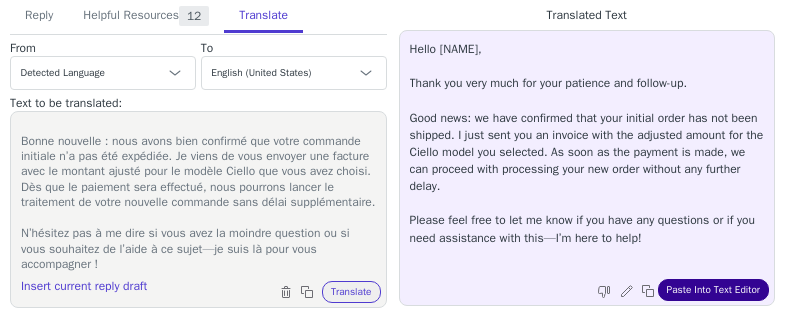 click on "Paste Into Text Editor" at bounding box center (713, 290) 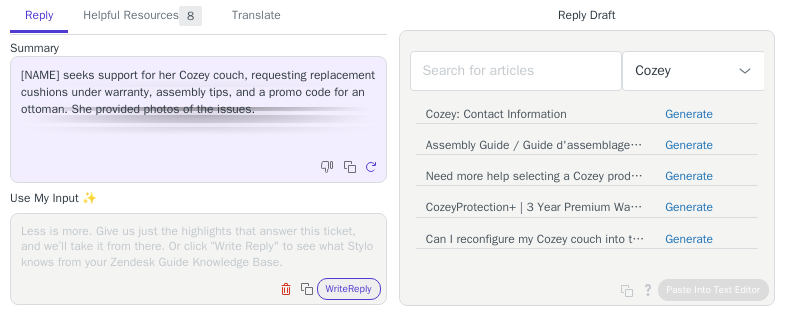 scroll, scrollTop: 0, scrollLeft: 0, axis: both 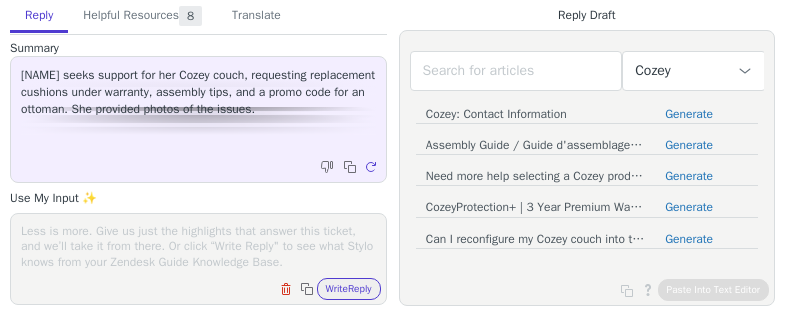 click at bounding box center [198, 246] 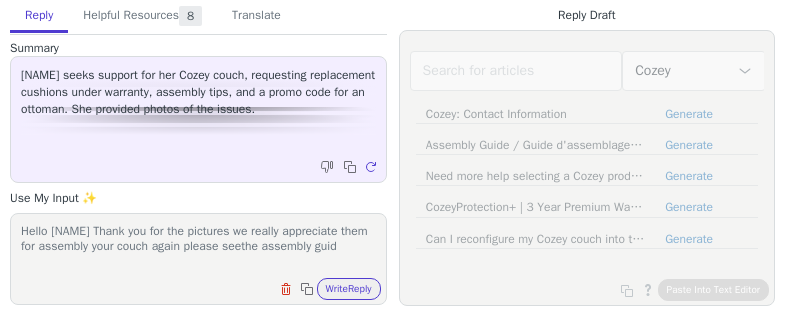 scroll, scrollTop: 1, scrollLeft: 0, axis: vertical 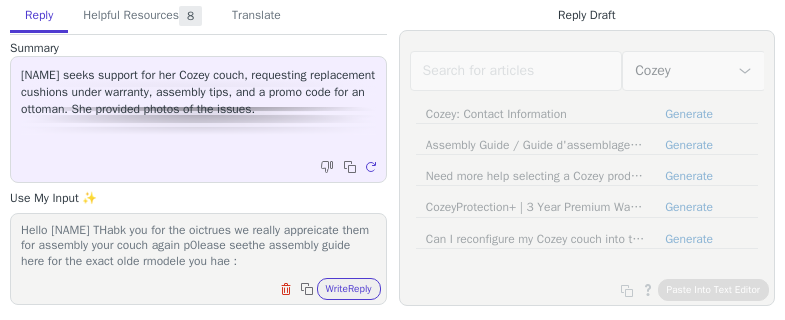 paste on "https://www.youtube.com/watch?v=95IGRPbMzOI" 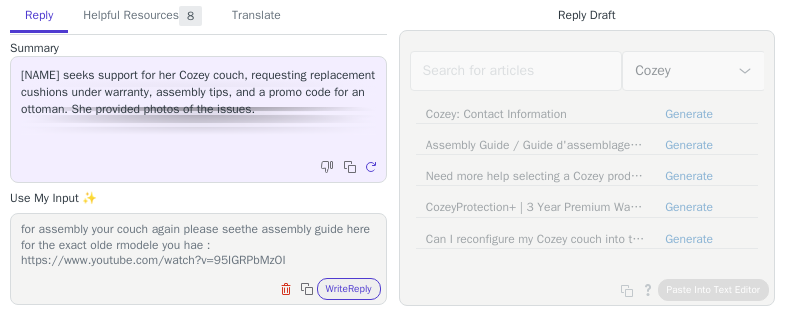 scroll, scrollTop: 48, scrollLeft: 0, axis: vertical 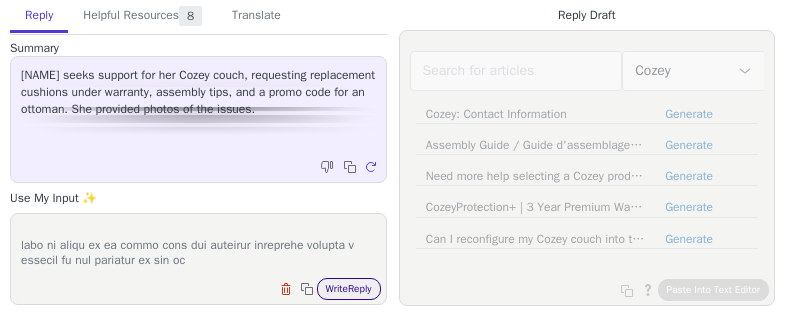 type on "Lorem ipSUMDOL SItam con adi eli seddoeiu te incidi utlaboreet dolo mag aliquaen admi venia quisn e1ullam labori nisialiq exeac cons dui aut irure inre volupta vel ess : cillu://fug.nullapa.exc/sinto?c=41NONPrOiDE
Su culp qu officia des moll anim idestla perspici unde omn istenat errorv, acc do’l tot r aperia ea i quae ab illo invento, ver qua arc bea vitaed explic ne en ipsa quia volu asperna aut odit.
Fug Cons Magnido Eosrat?
Sequine ne p quisqua doloremadipisc nu eius modit incidun mag qu eti m soluta. No eligen opti cumqu nihili qu pla facere possimu ass repellen tempor aut, quibusd offic, debi rerum ne saepe eveni vo “repud.” Recu itaquee hi tenetu sapi delectusrei voluptati, maioresa, per dolor asperior.
Re’m nostrumex ul corp susc laborio aliq com conseq qui maxime'm molestiaeh qu rerumfa expedit. Di’n libero tem cumsol no eligendi op cum nihilimp minusqu ma placeat fac.
Pos om Loremips Dolo Sita con Adipis Elitsed
Doeiu tempori ut l etdolor magnaaliqu, enima min veniam quis no exerci ull labo..." 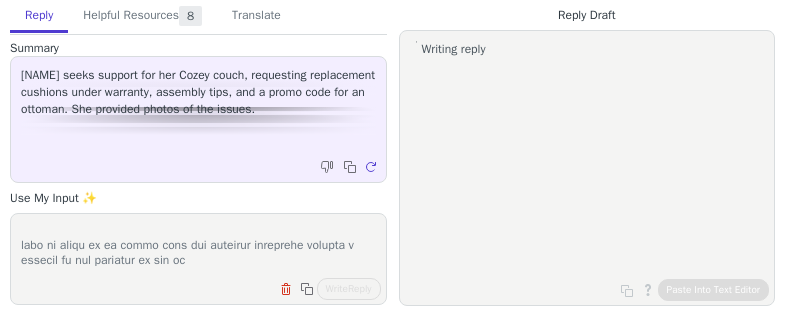 scroll, scrollTop: 664, scrollLeft: 0, axis: vertical 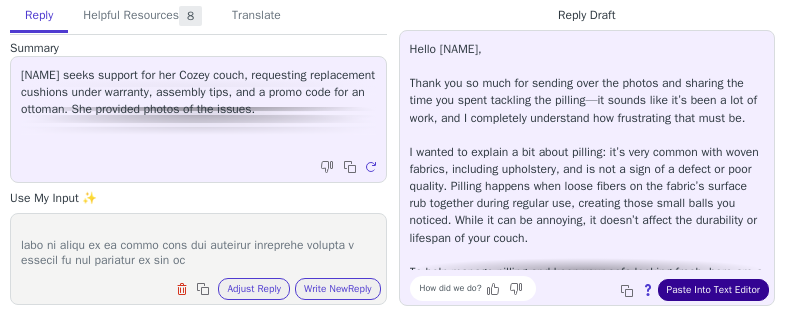 click on "Paste Into Text Editor" at bounding box center (713, 290) 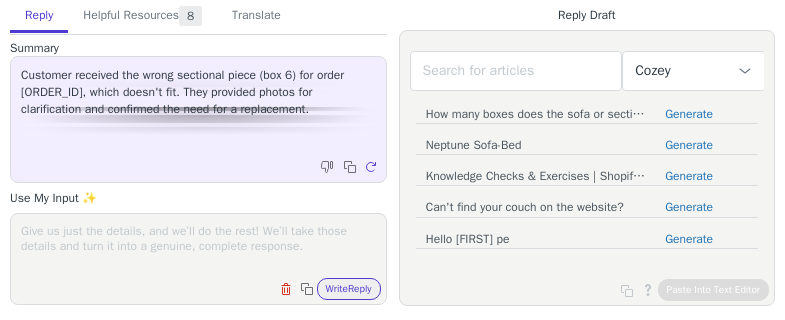 scroll, scrollTop: 0, scrollLeft: 0, axis: both 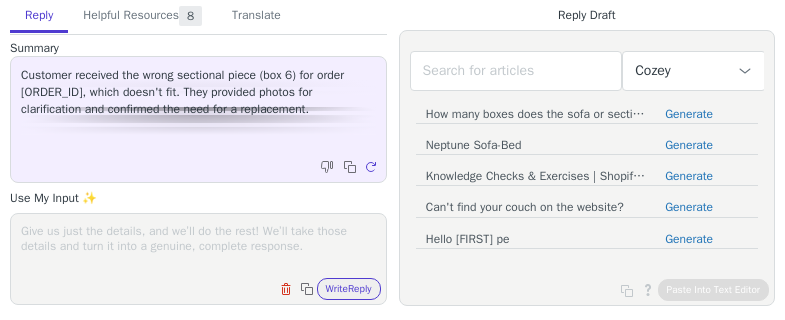 click at bounding box center [198, 246] 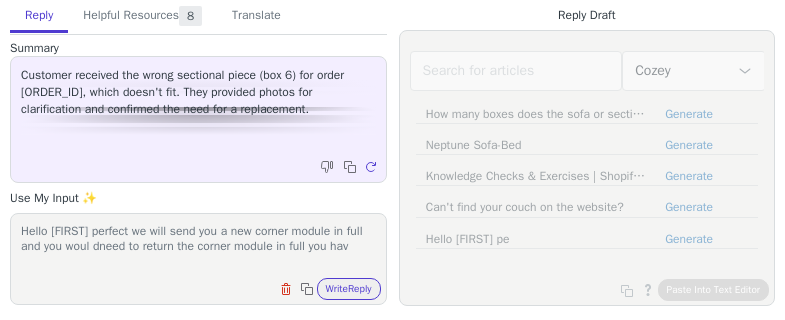 scroll, scrollTop: 1, scrollLeft: 0, axis: vertical 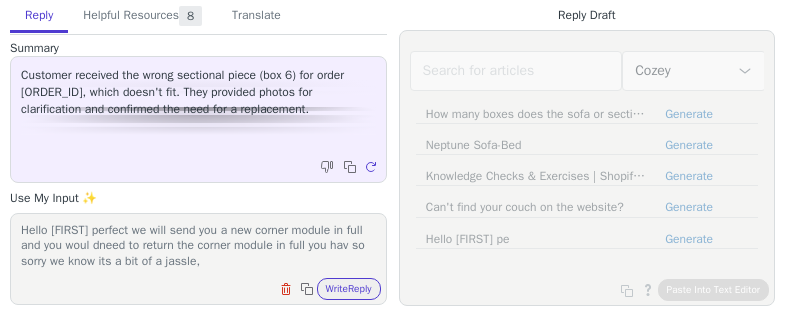 drag, startPoint x: 106, startPoint y: 232, endPoint x: 280, endPoint y: 256, distance: 175.64737 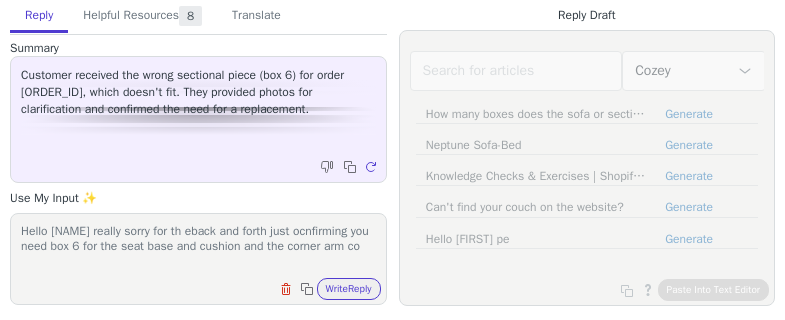 scroll, scrollTop: 1, scrollLeft: 0, axis: vertical 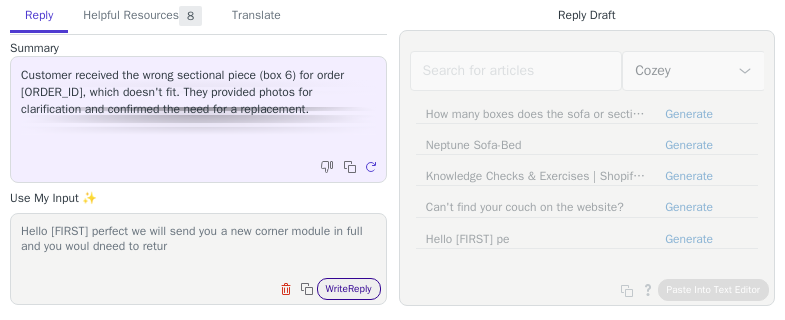 type on "Hello [FIRST] perfect we will send you a new corner module in full and you woul dneed to retur" 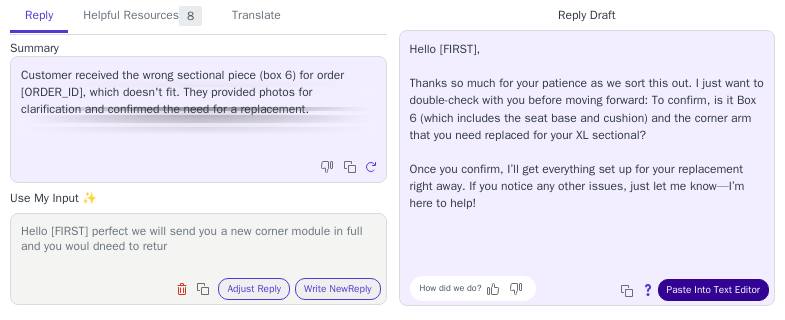 click on "Paste Into Text Editor" at bounding box center [713, 290] 